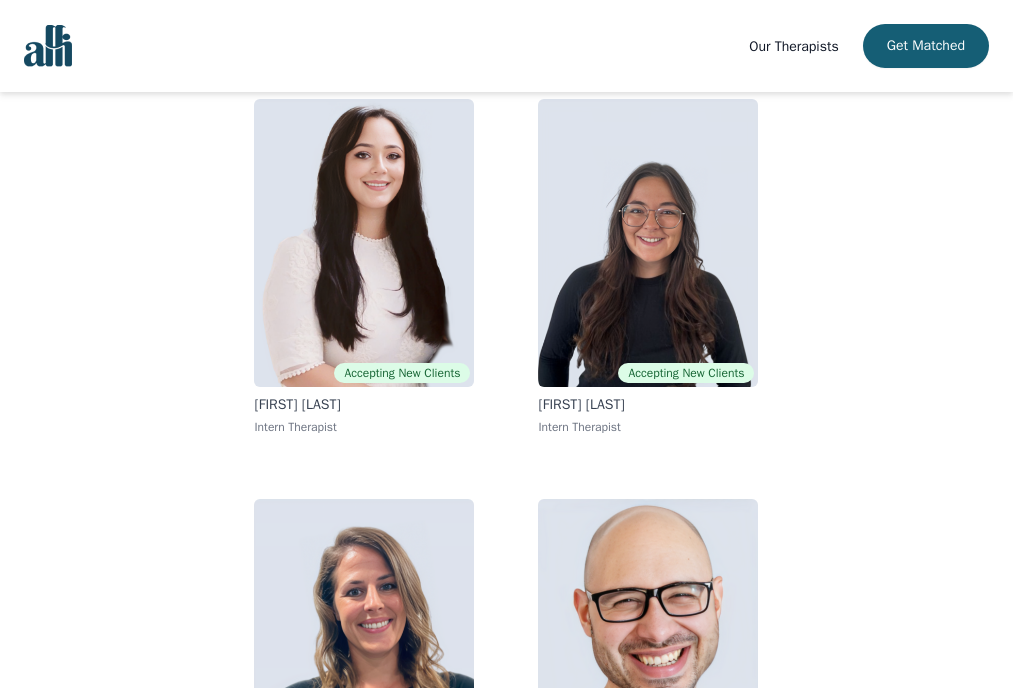 scroll, scrollTop: 189, scrollLeft: 0, axis: vertical 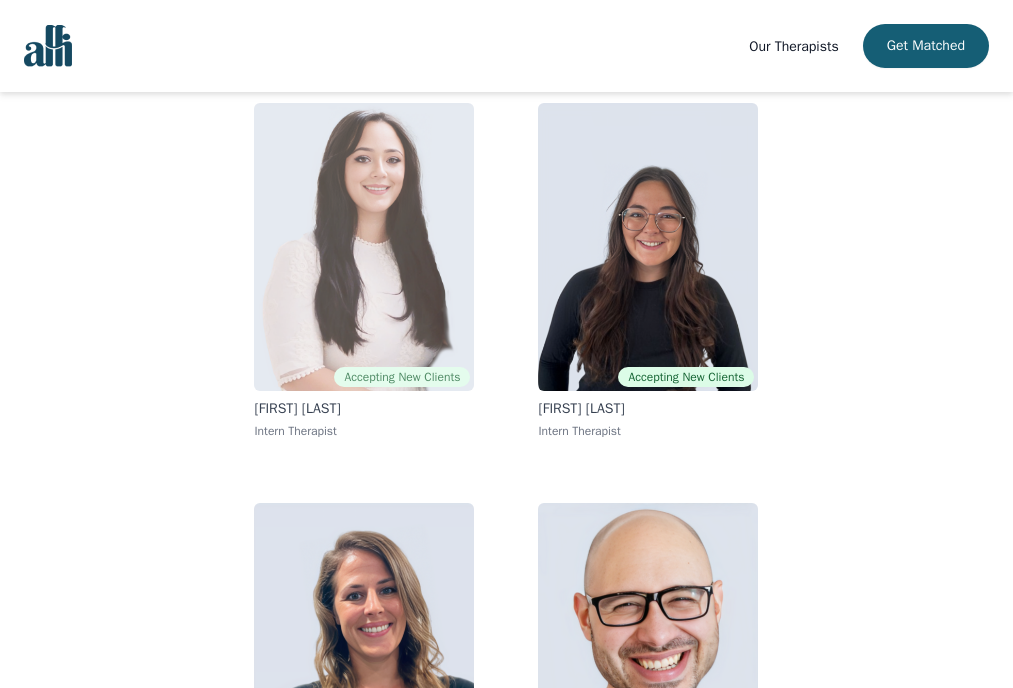 click at bounding box center [364, 247] 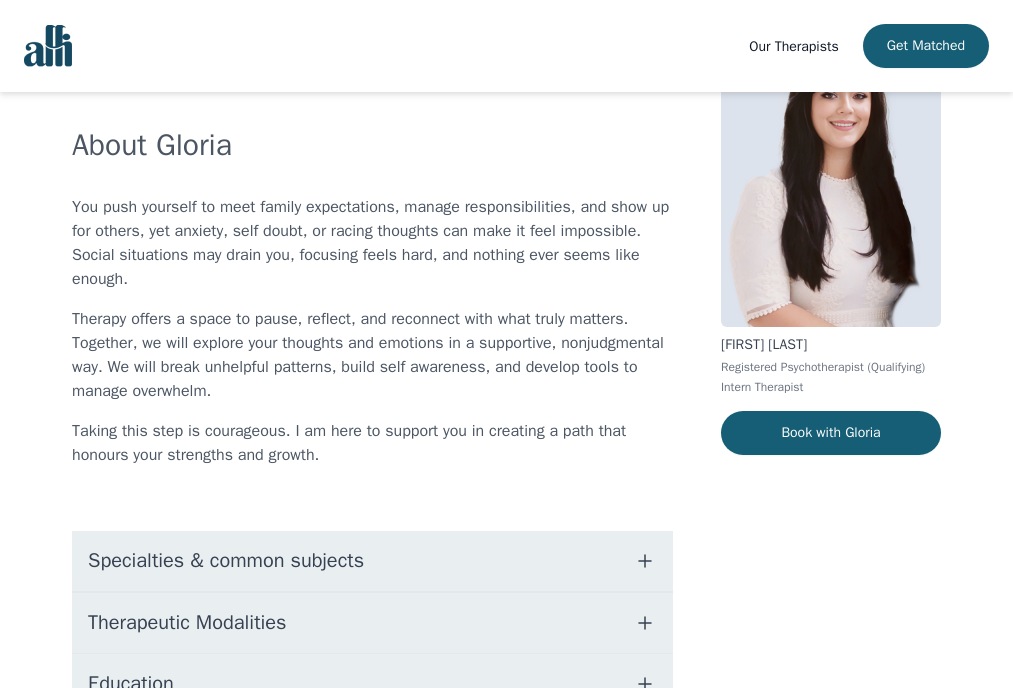 scroll, scrollTop: 110, scrollLeft: 0, axis: vertical 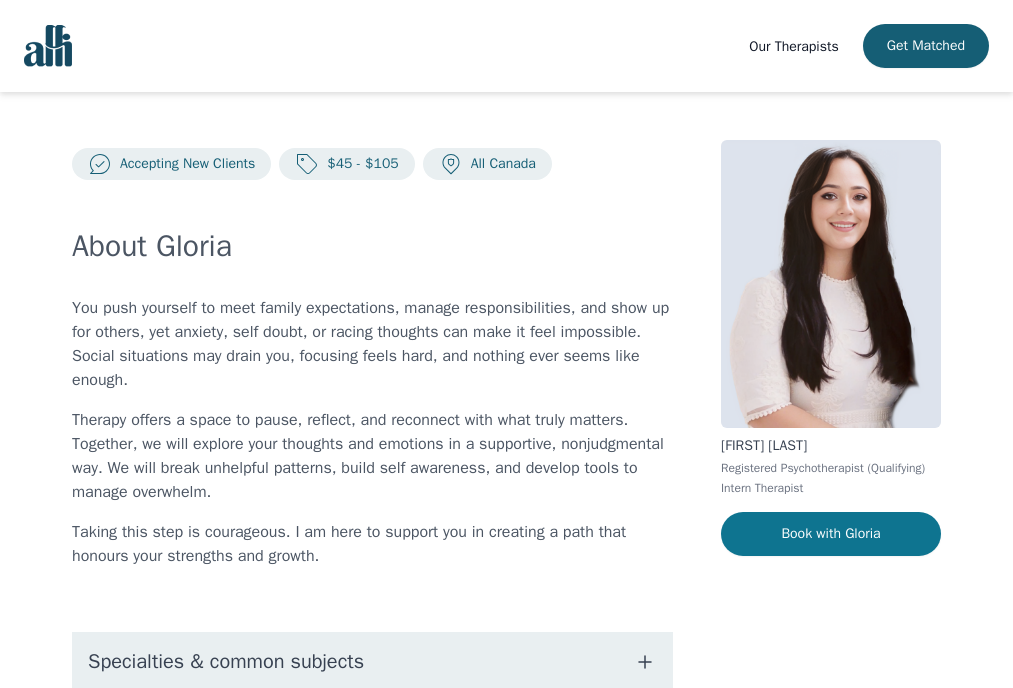click on "Book with Gloria" at bounding box center [831, 534] 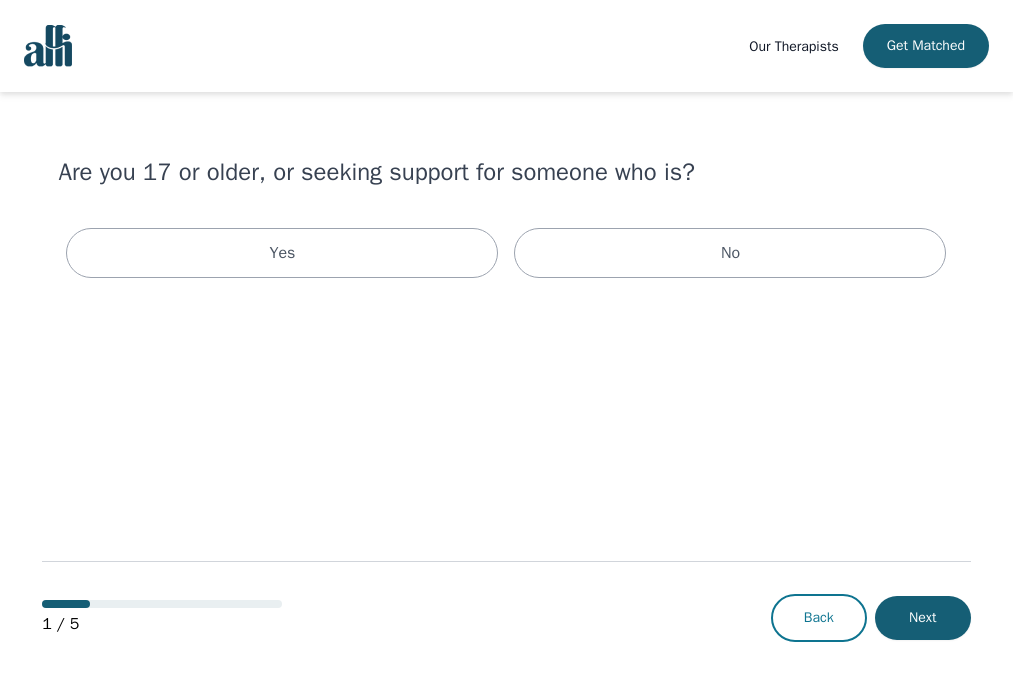 click on "Back" at bounding box center [819, 618] 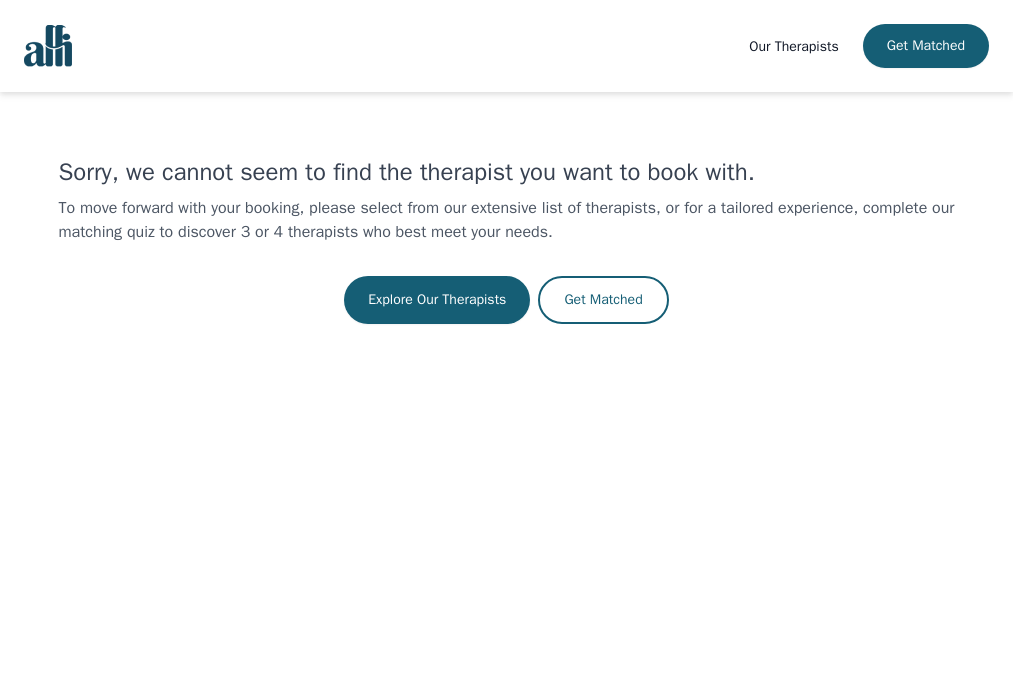 scroll, scrollTop: 0, scrollLeft: 0, axis: both 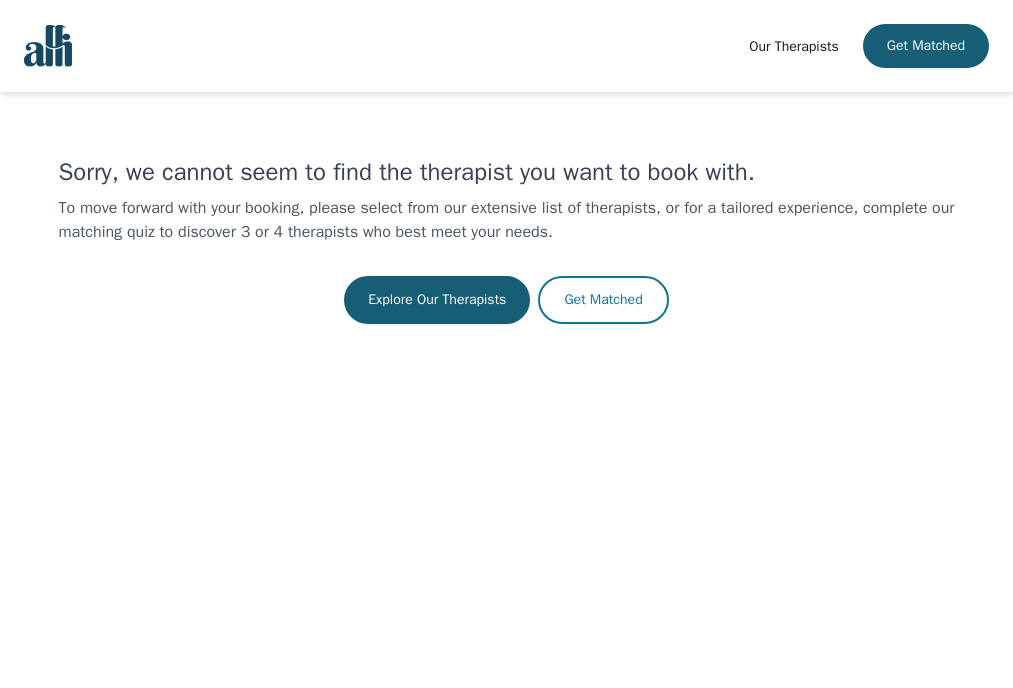 click on "Get Matched" at bounding box center (603, 300) 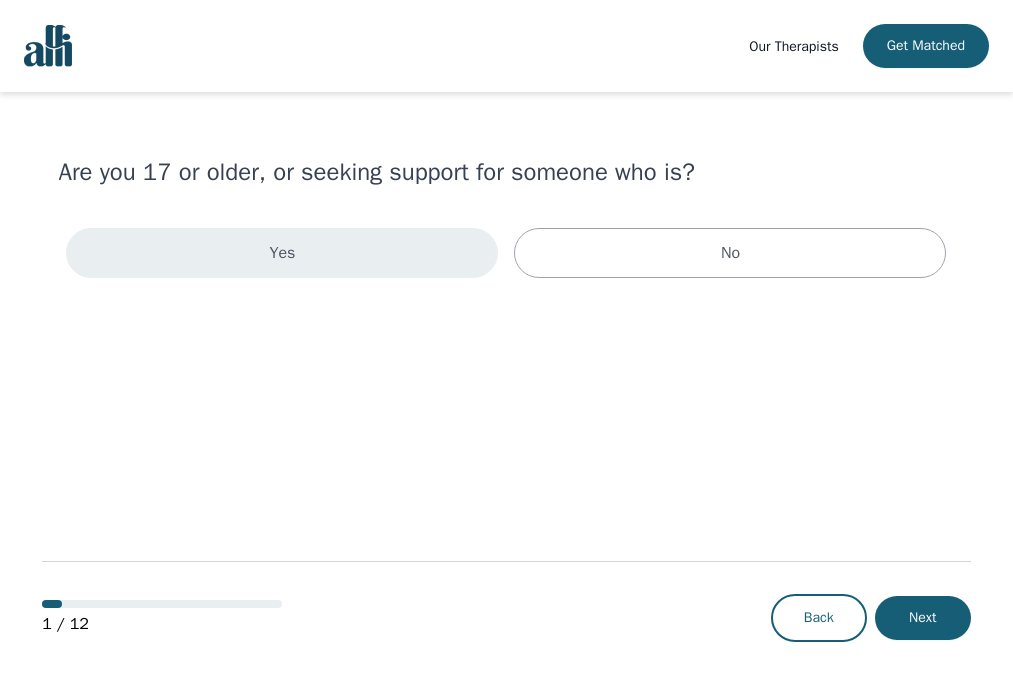 click on "Yes" at bounding box center (282, 253) 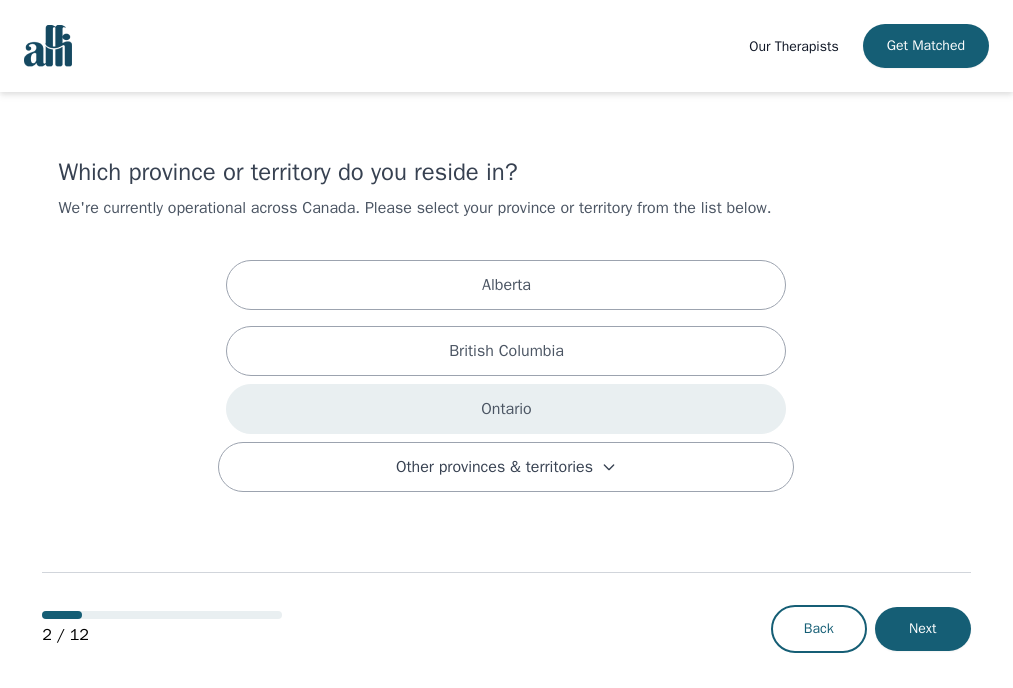 click on "Ontario" at bounding box center (506, 409) 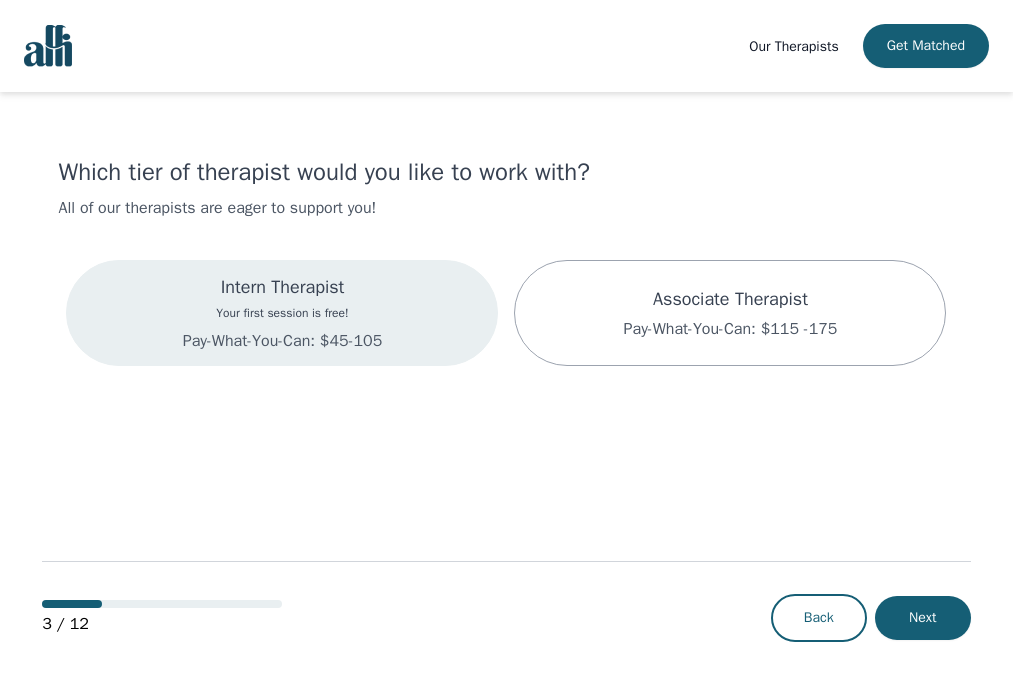 click on "Intern Therapist Your first session is free! Pay-What-You-Can: $45-105" at bounding box center (282, 313) 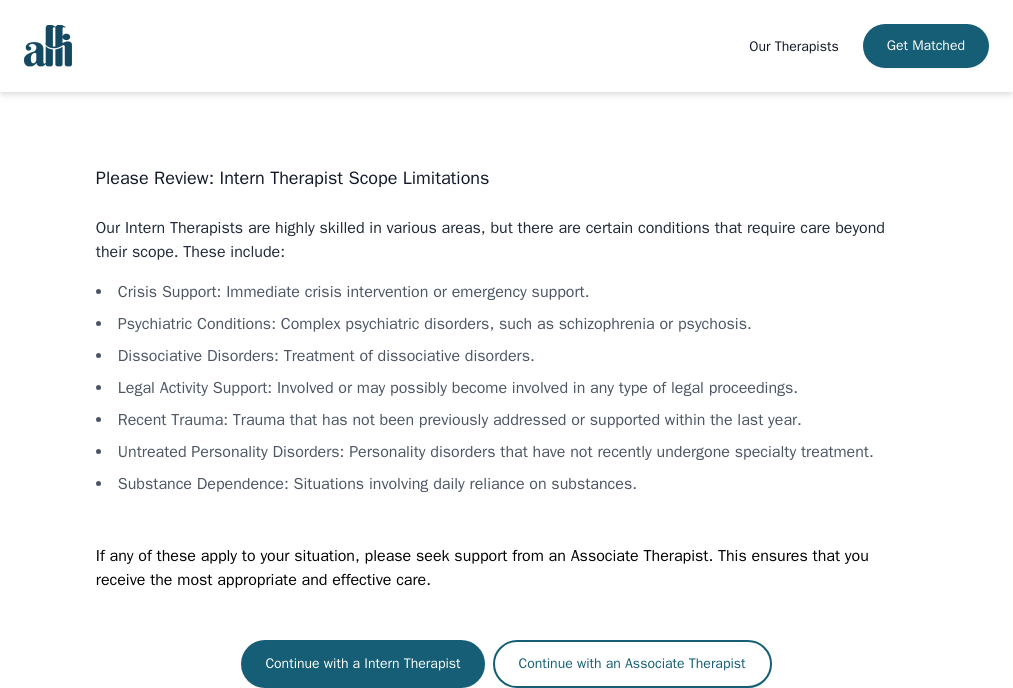 scroll, scrollTop: 24, scrollLeft: 0, axis: vertical 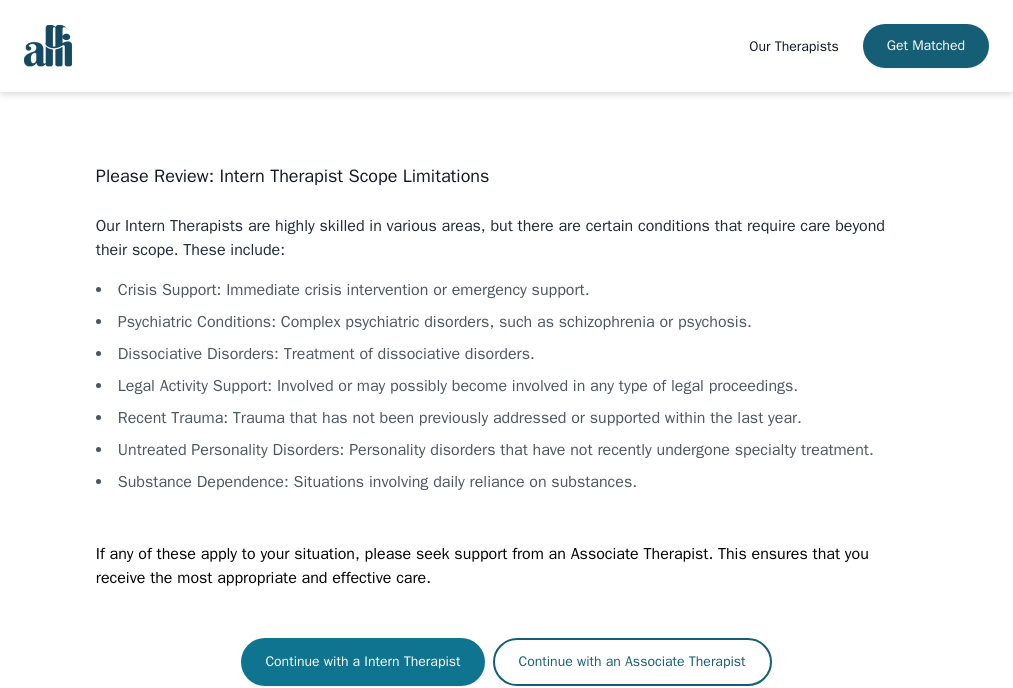 click on "Continue with a Intern Therapist" at bounding box center (362, 662) 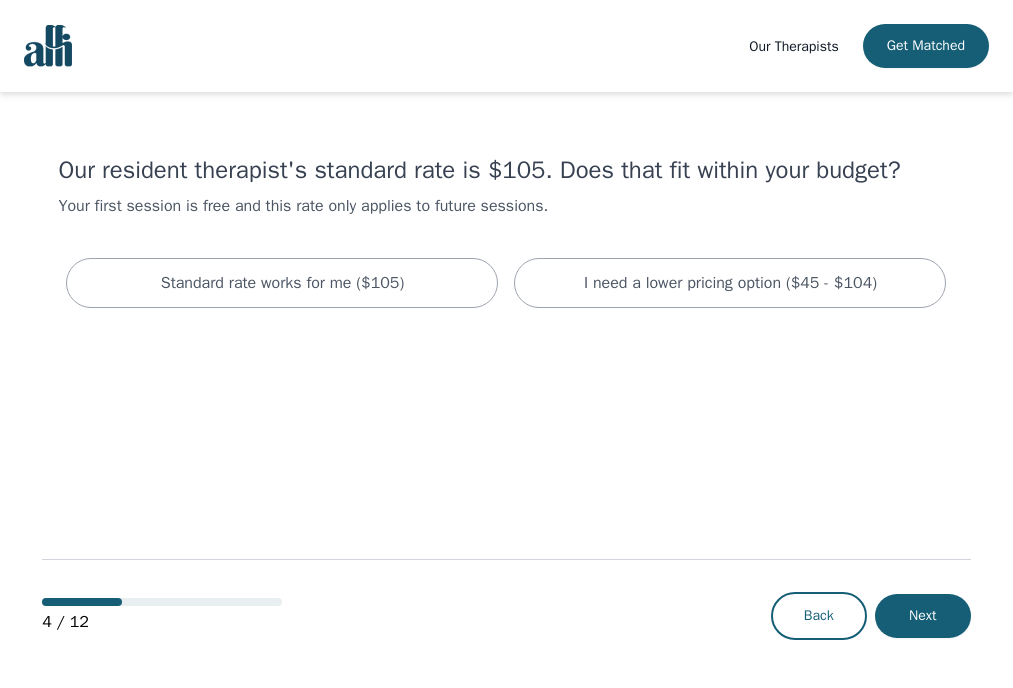 scroll, scrollTop: 0, scrollLeft: 0, axis: both 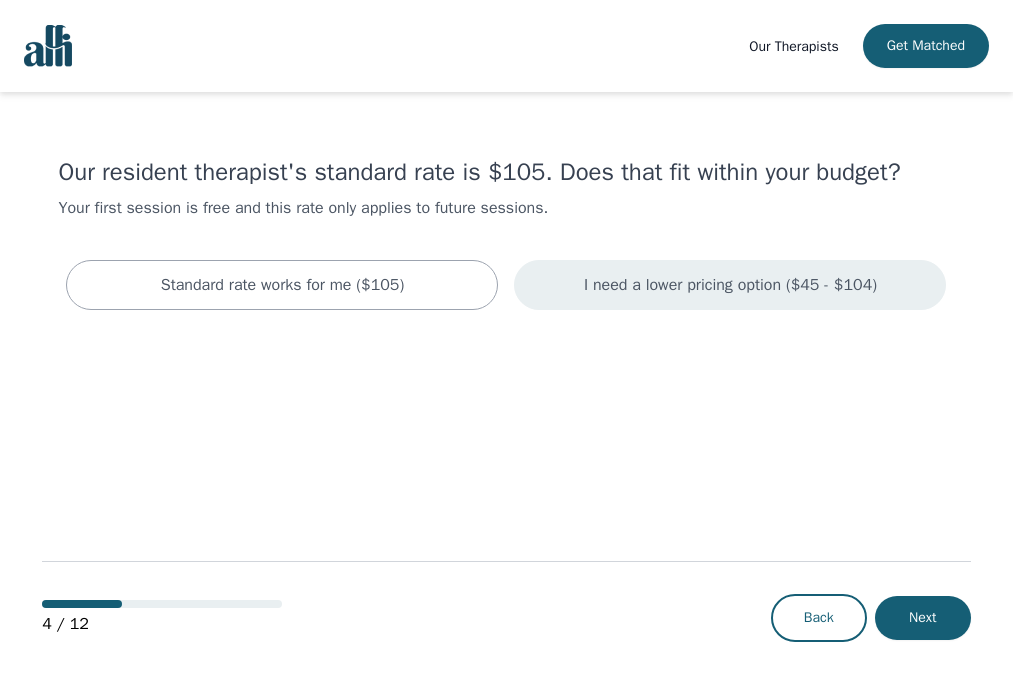 click on "I need a lower pricing option ($45 - $104)" at bounding box center (730, 285) 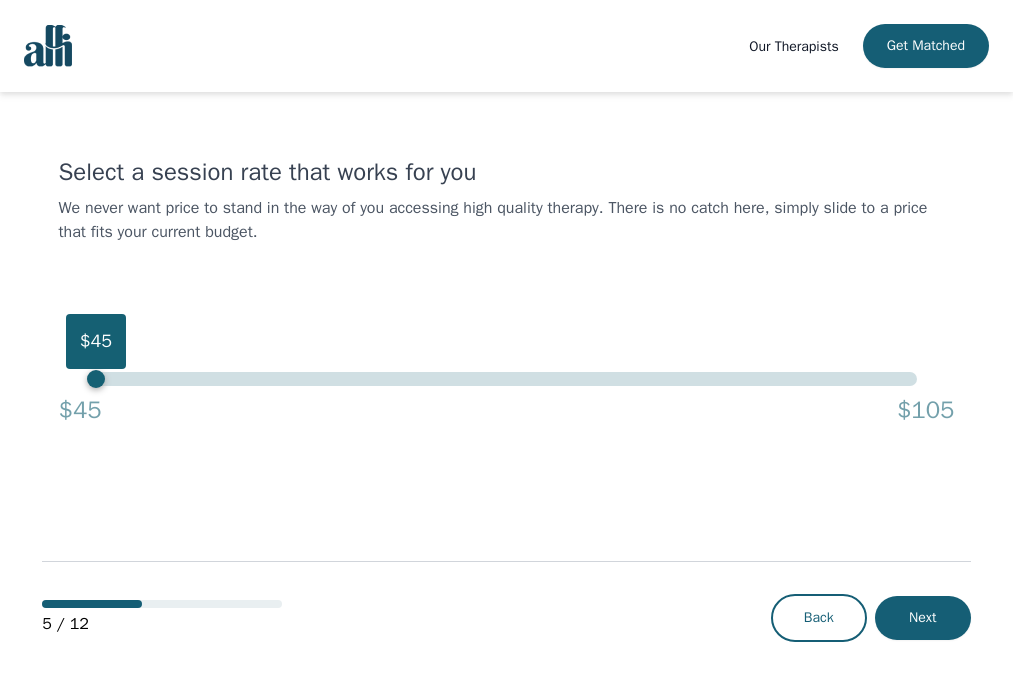 click on "$45" at bounding box center (506, 379) 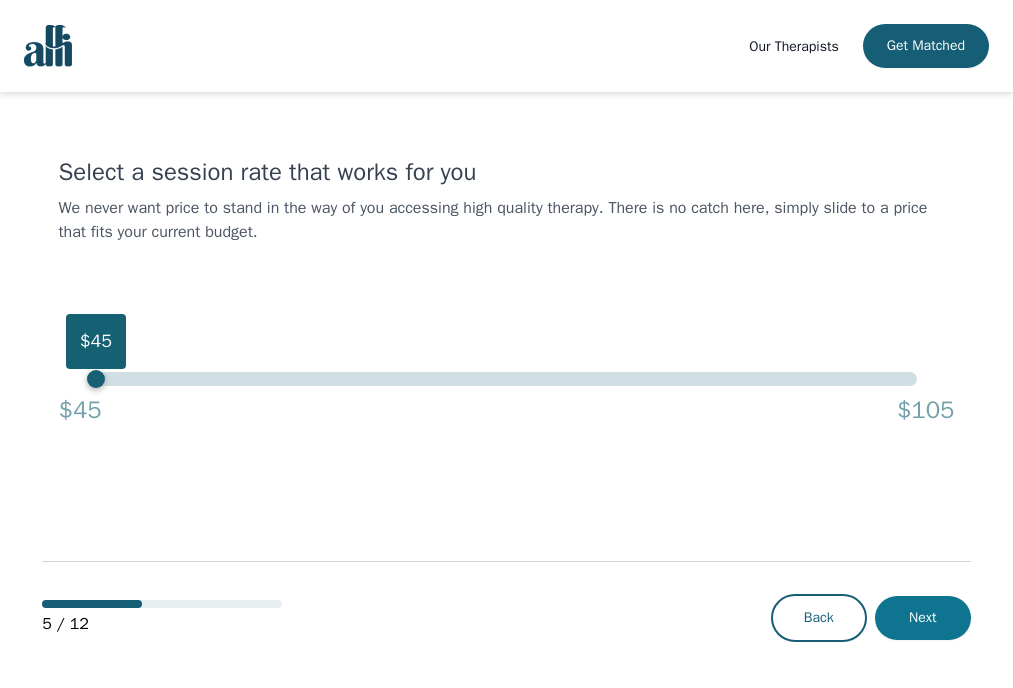 click on "Next" at bounding box center (923, 618) 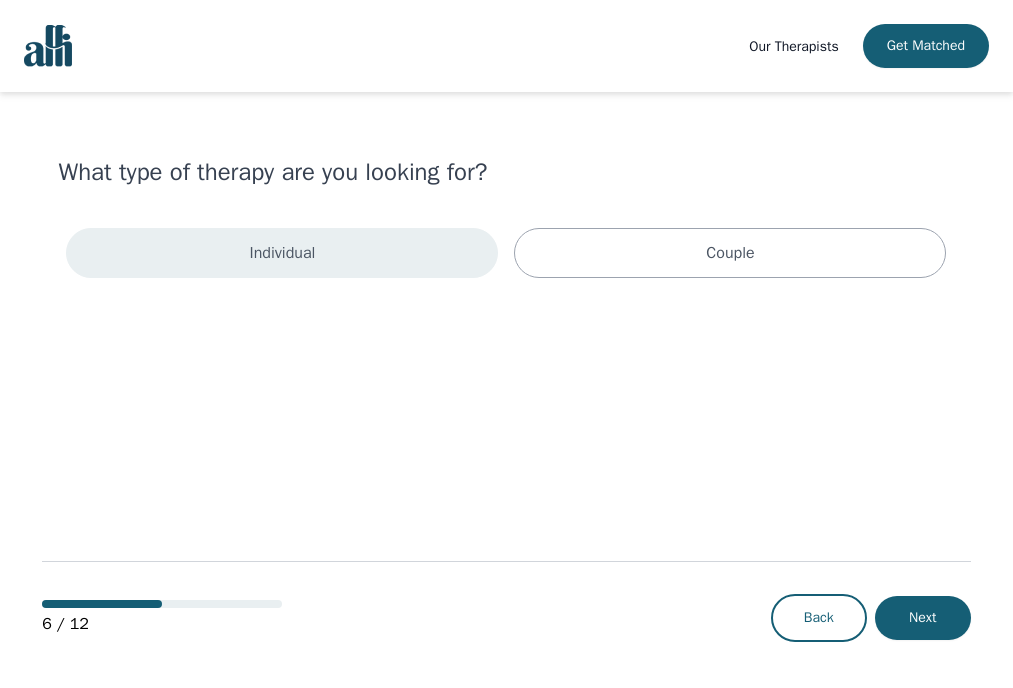 click on "Individual" at bounding box center [282, 253] 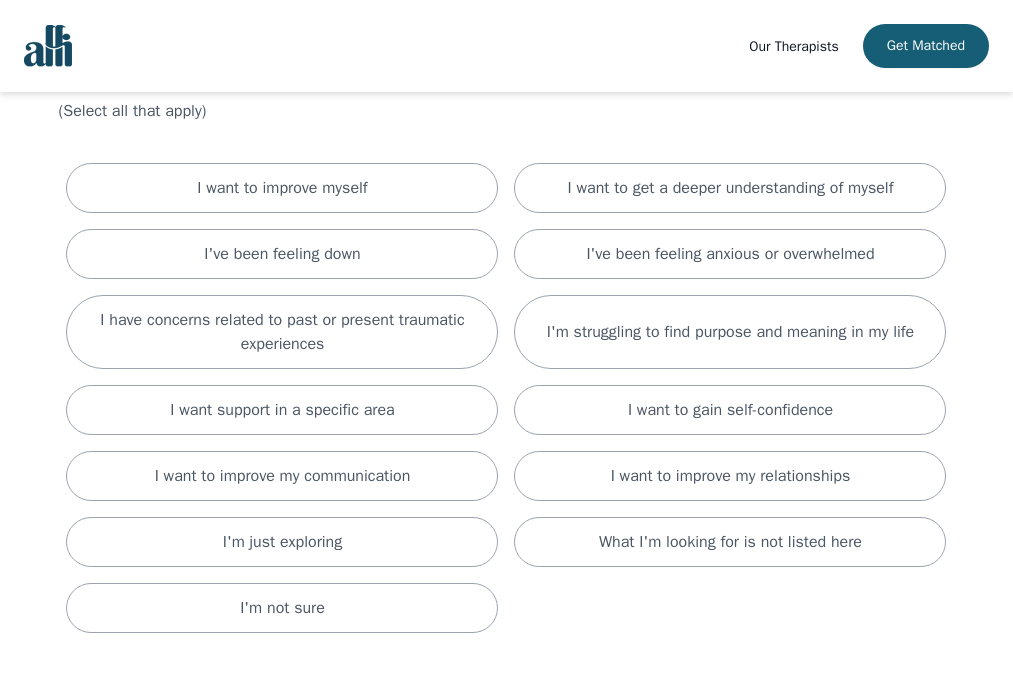 scroll, scrollTop: 100, scrollLeft: 0, axis: vertical 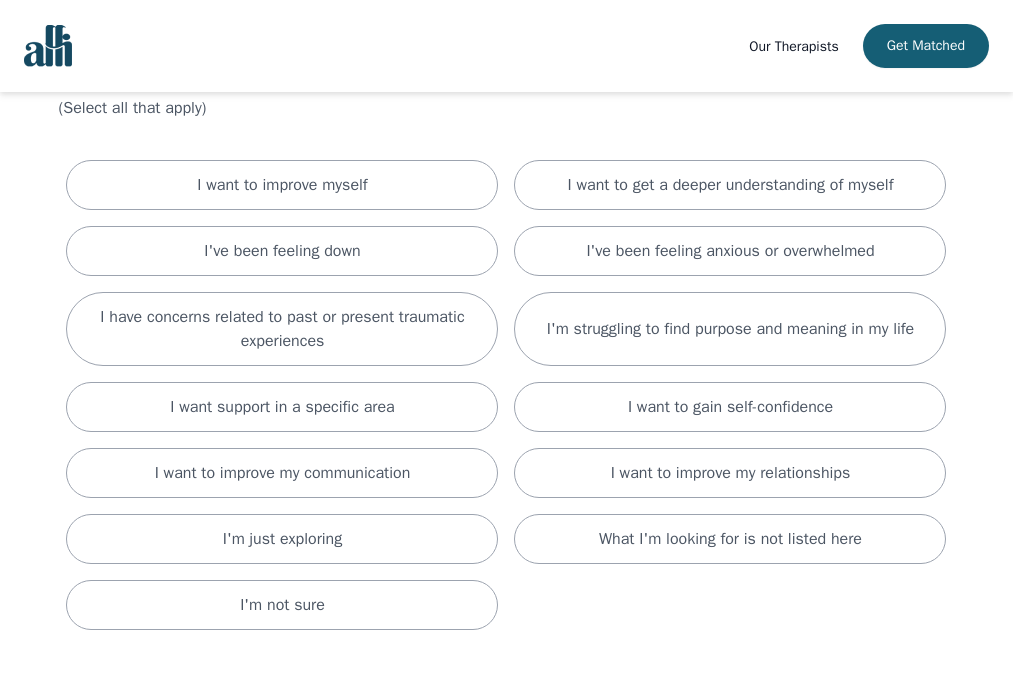 click on "I've been feeling down" at bounding box center [282, 251] 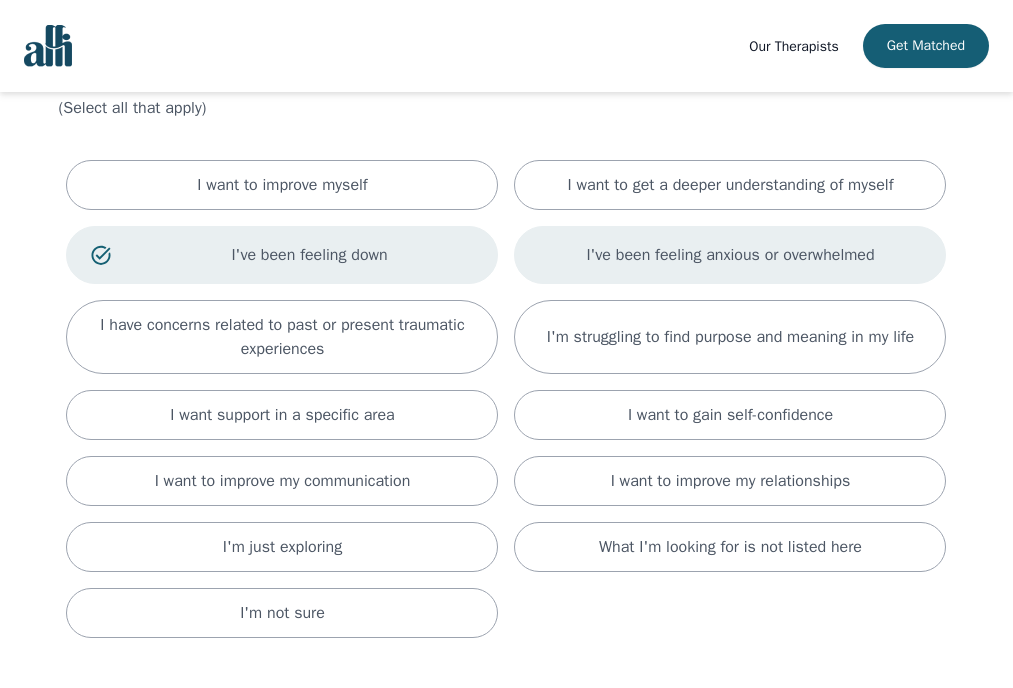 click on "I've been feeling anxious or overwhelmed" at bounding box center (730, 255) 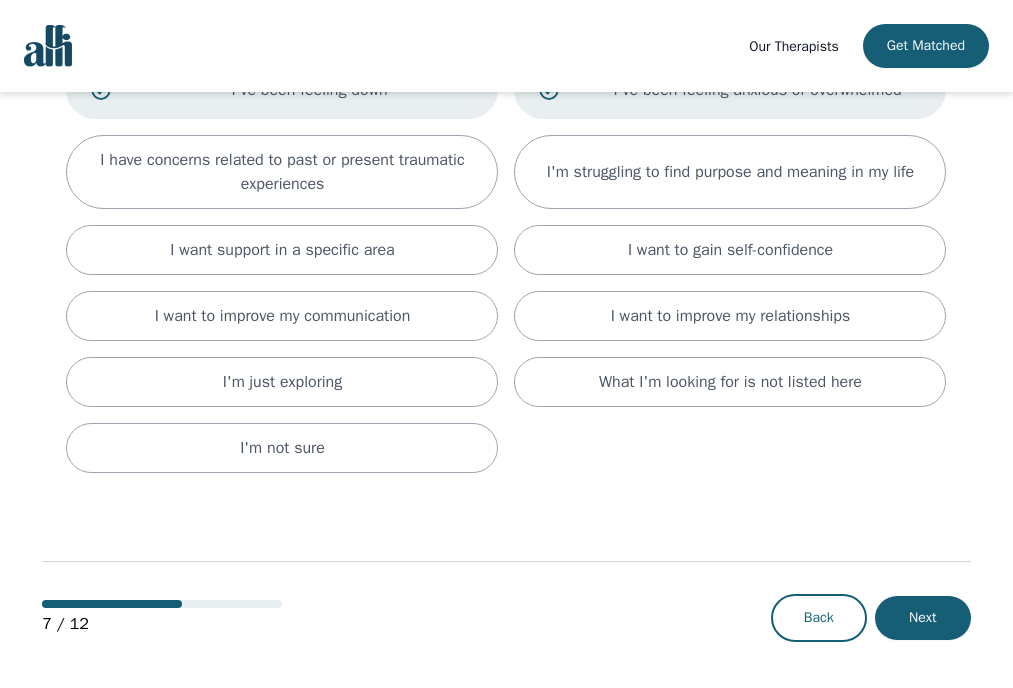 scroll, scrollTop: 267, scrollLeft: 0, axis: vertical 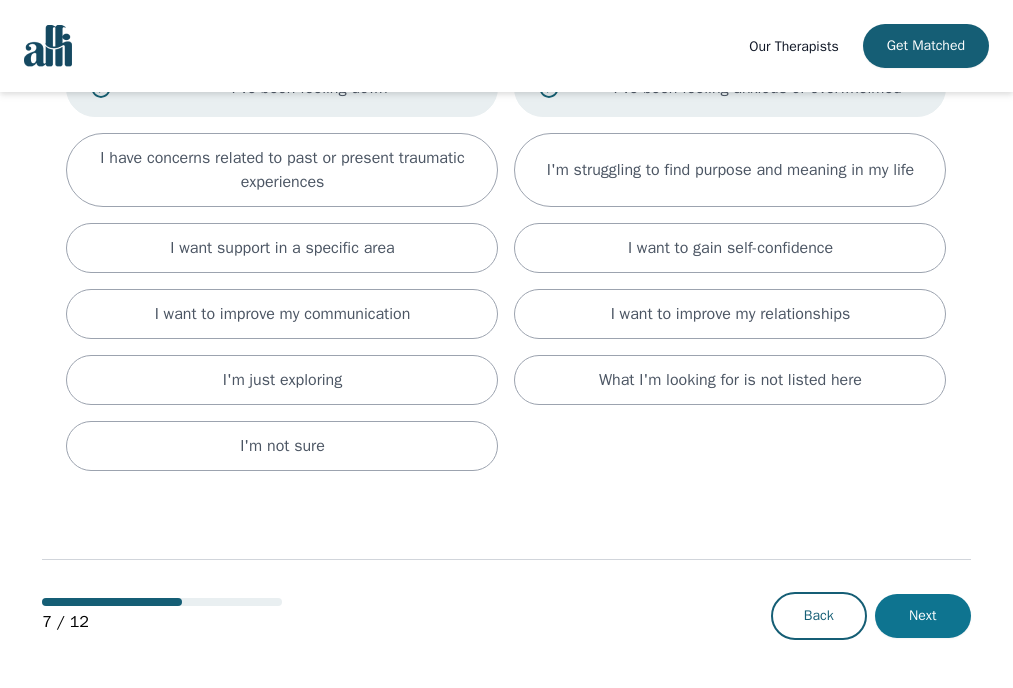 click on "Next" at bounding box center [923, 616] 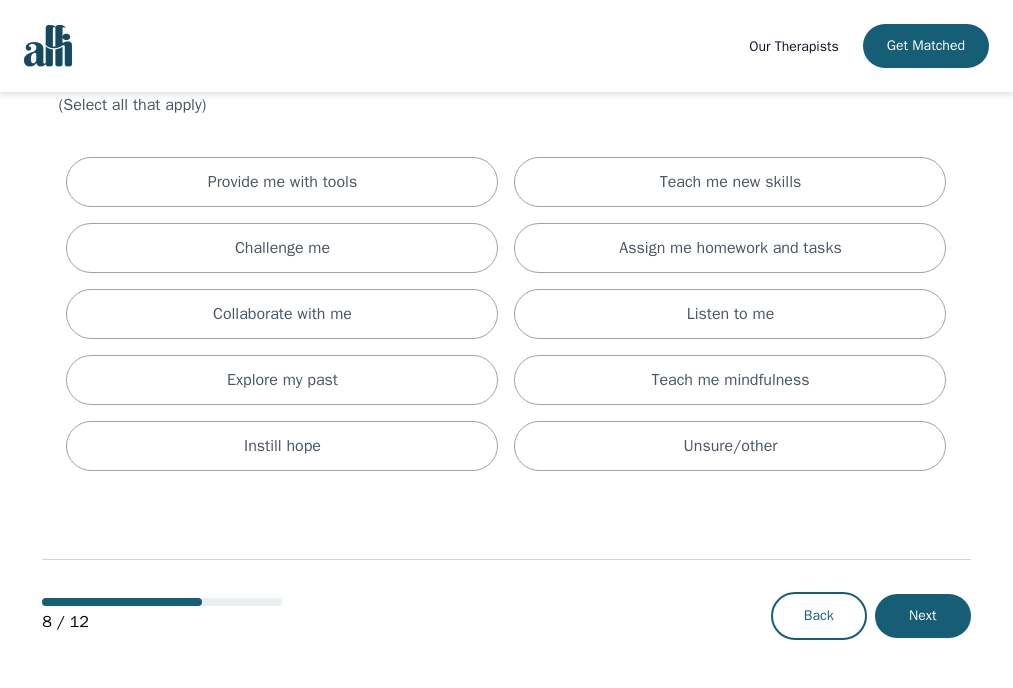 scroll, scrollTop: 0, scrollLeft: 0, axis: both 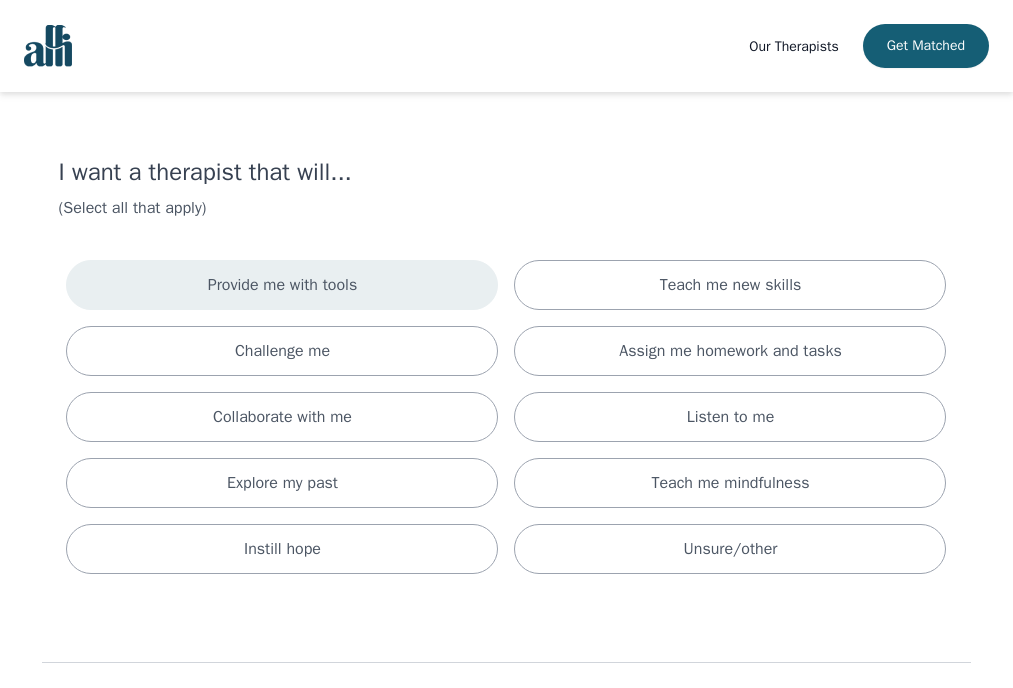 click on "Provide me with tools" at bounding box center [282, 285] 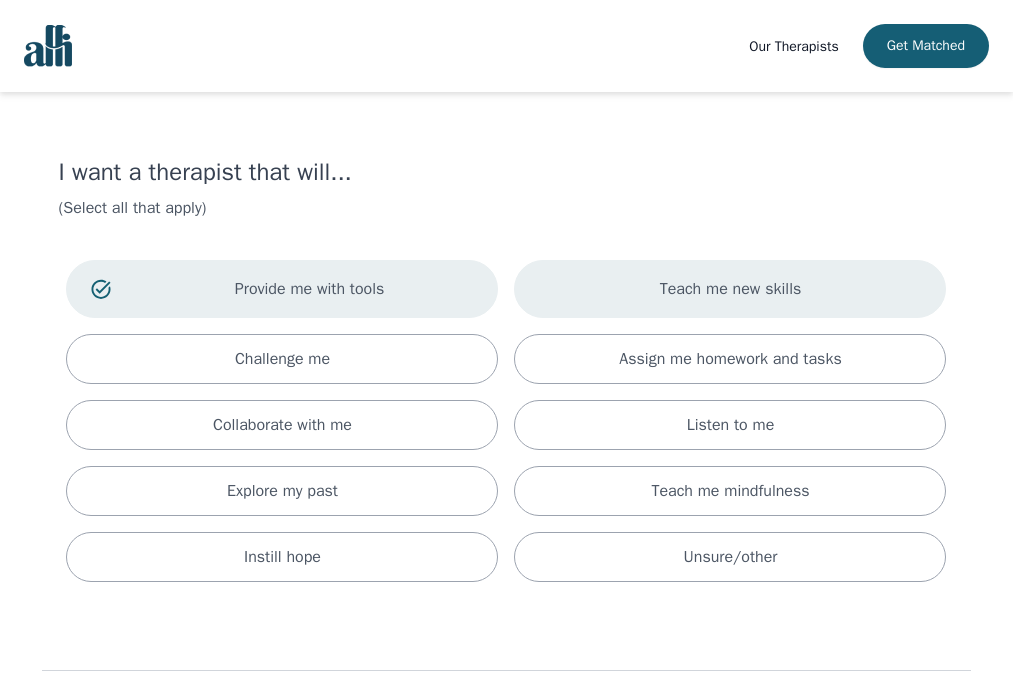 click on "Teach me new skills" at bounding box center (730, 289) 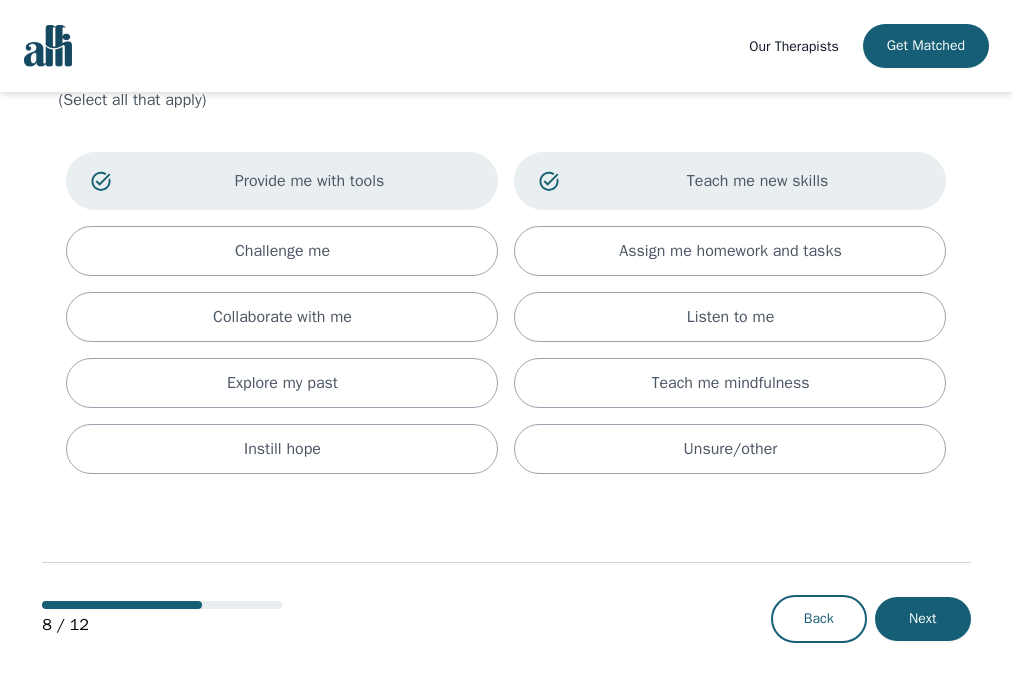 scroll, scrollTop: 106, scrollLeft: 0, axis: vertical 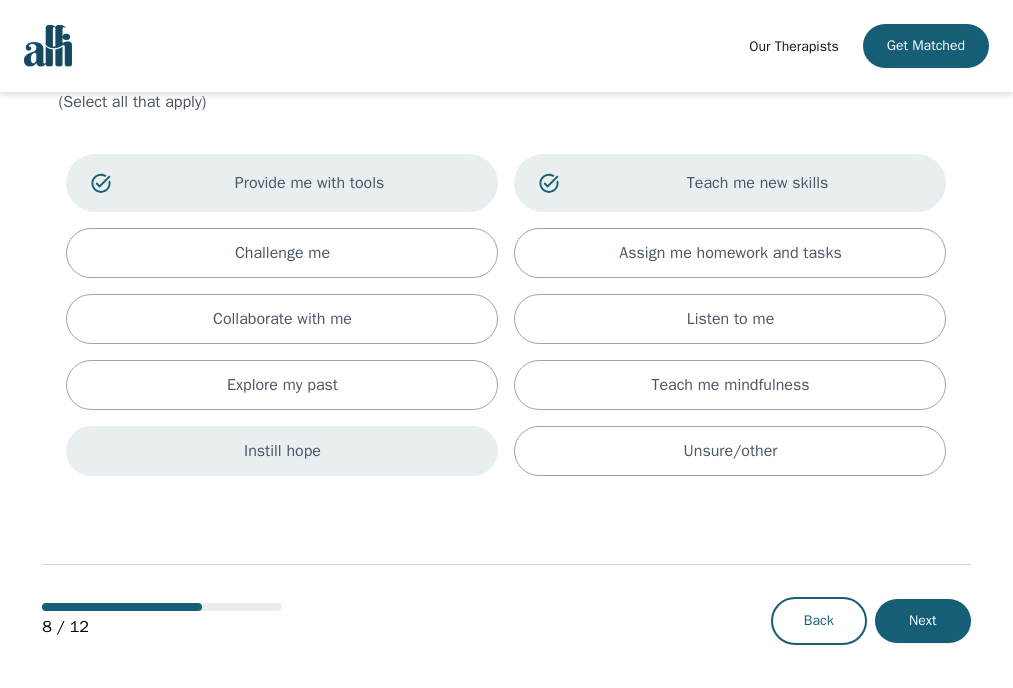 click on "Instill hope" at bounding box center (282, 451) 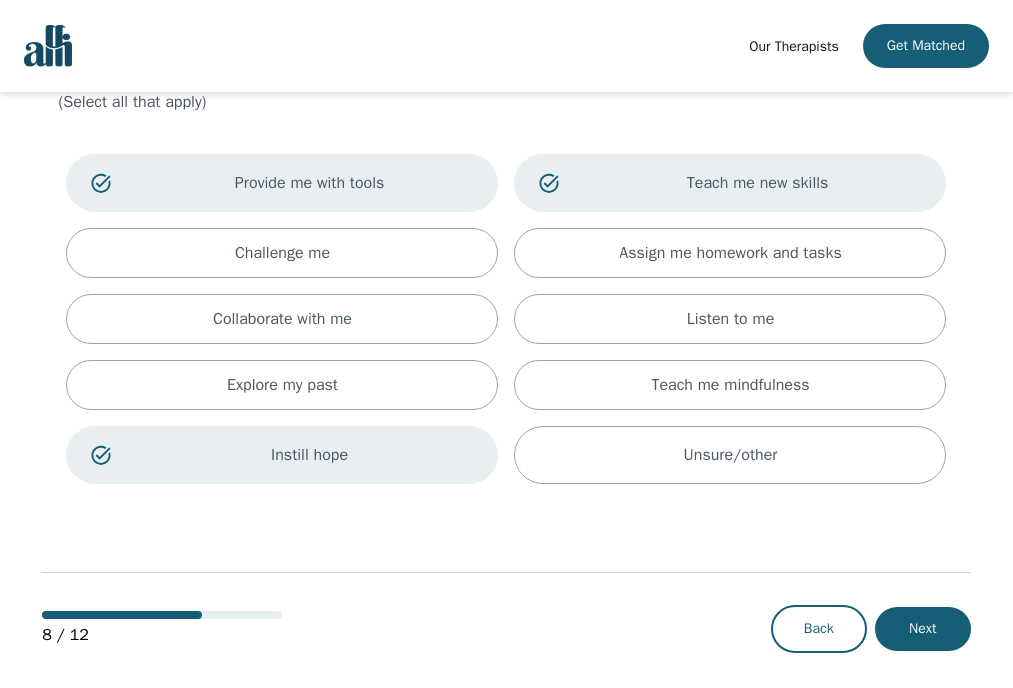 click on "Back Next" at bounding box center [871, 629] 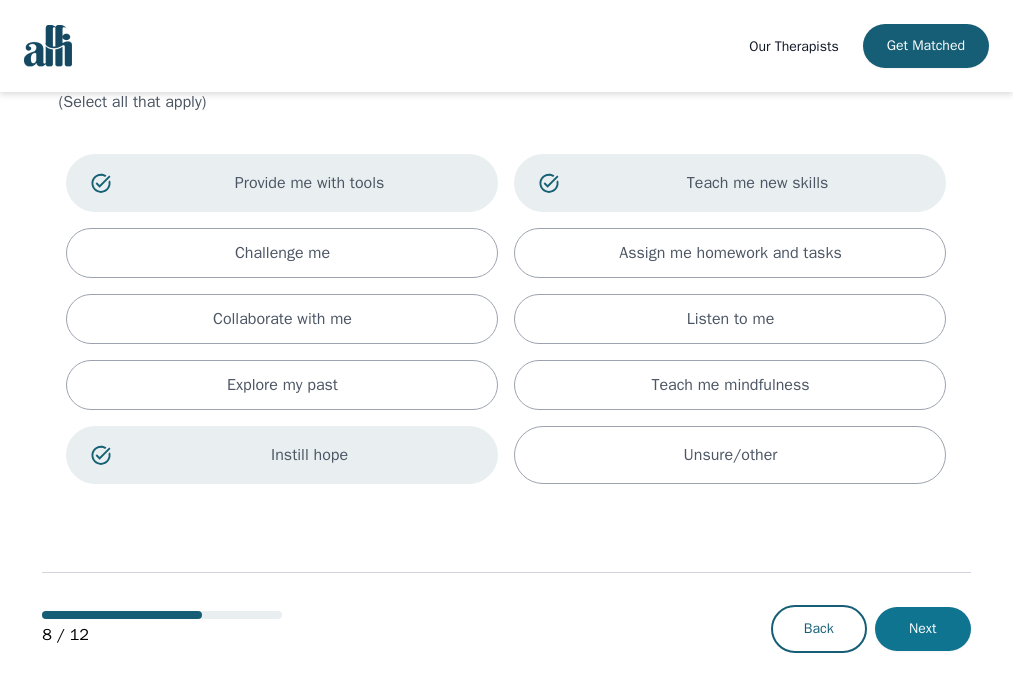 click on "Next" at bounding box center (923, 629) 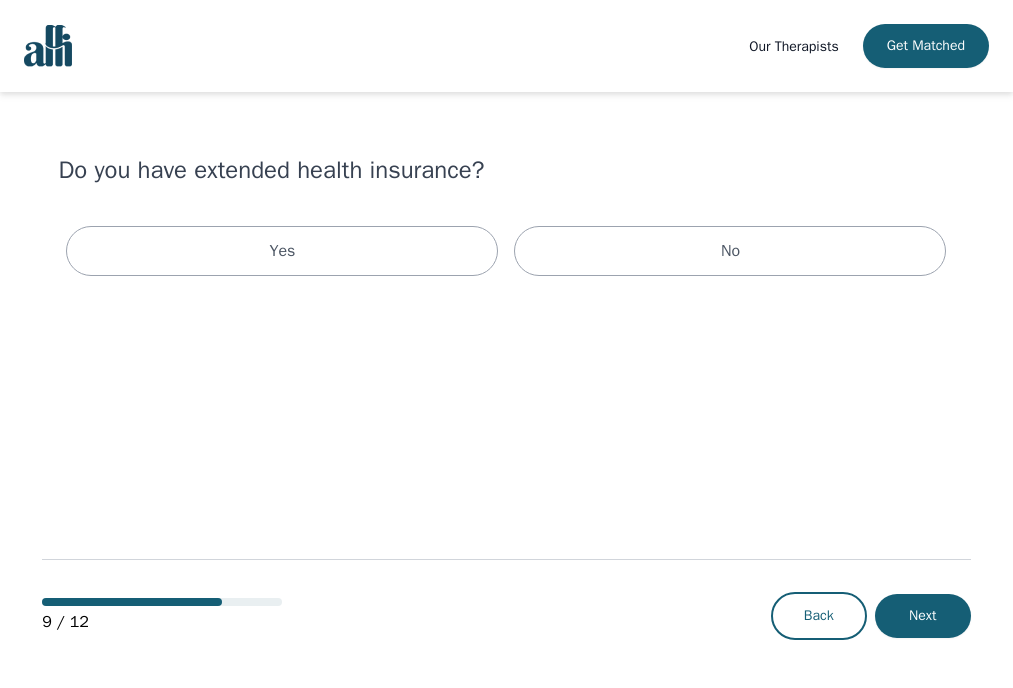 scroll, scrollTop: 0, scrollLeft: 0, axis: both 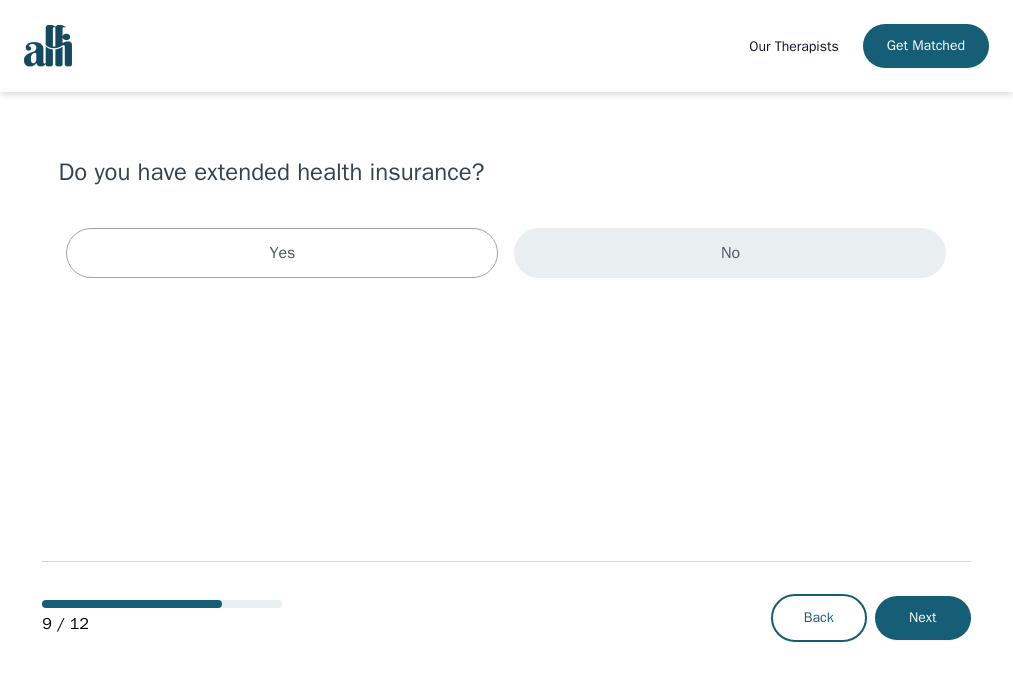 click on "No" at bounding box center [730, 253] 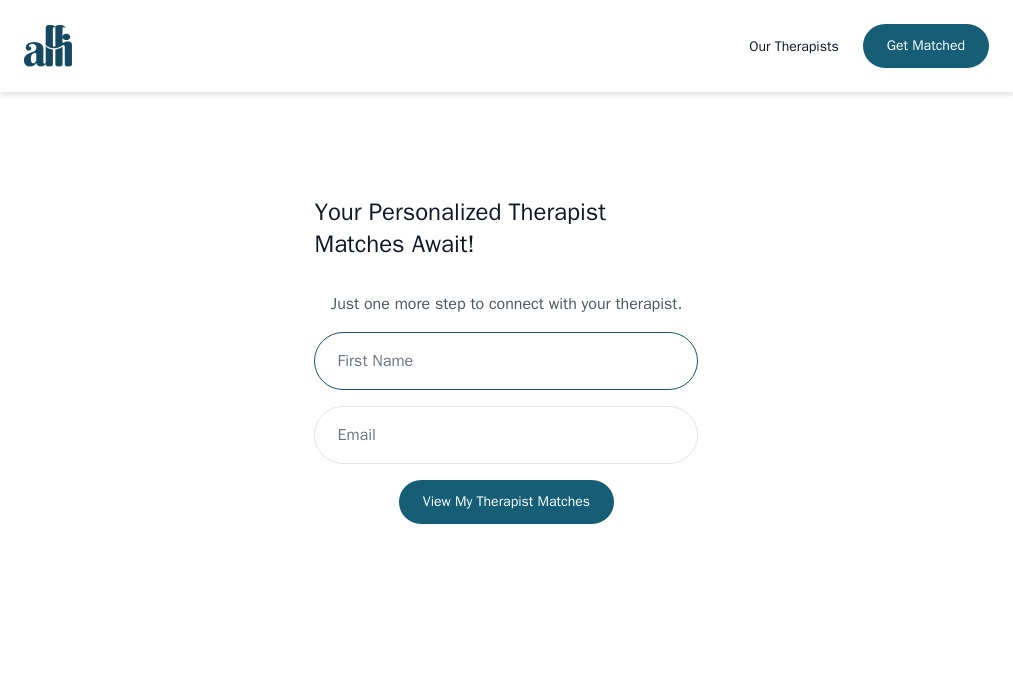 click at bounding box center [506, 361] 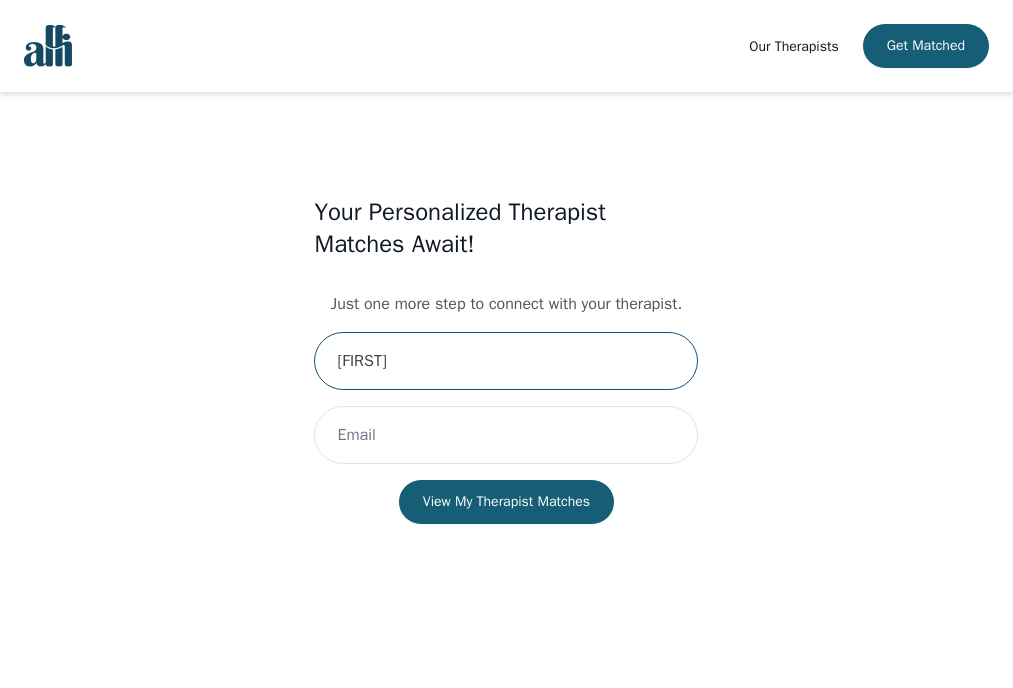 type on "Mary" 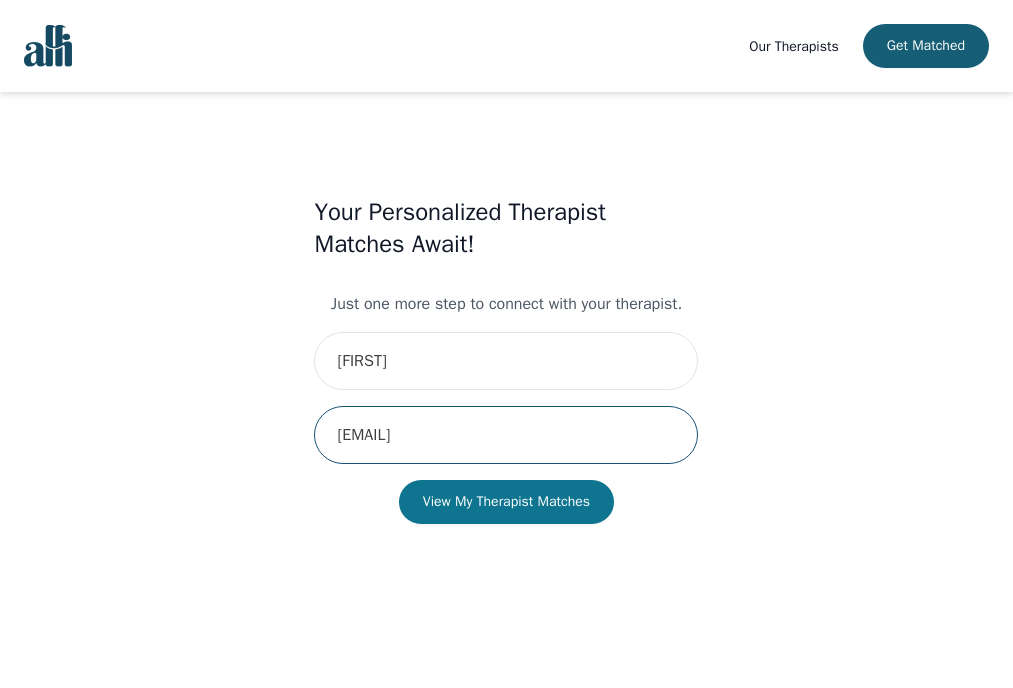 type on "meron.tadesse4@gmail.com" 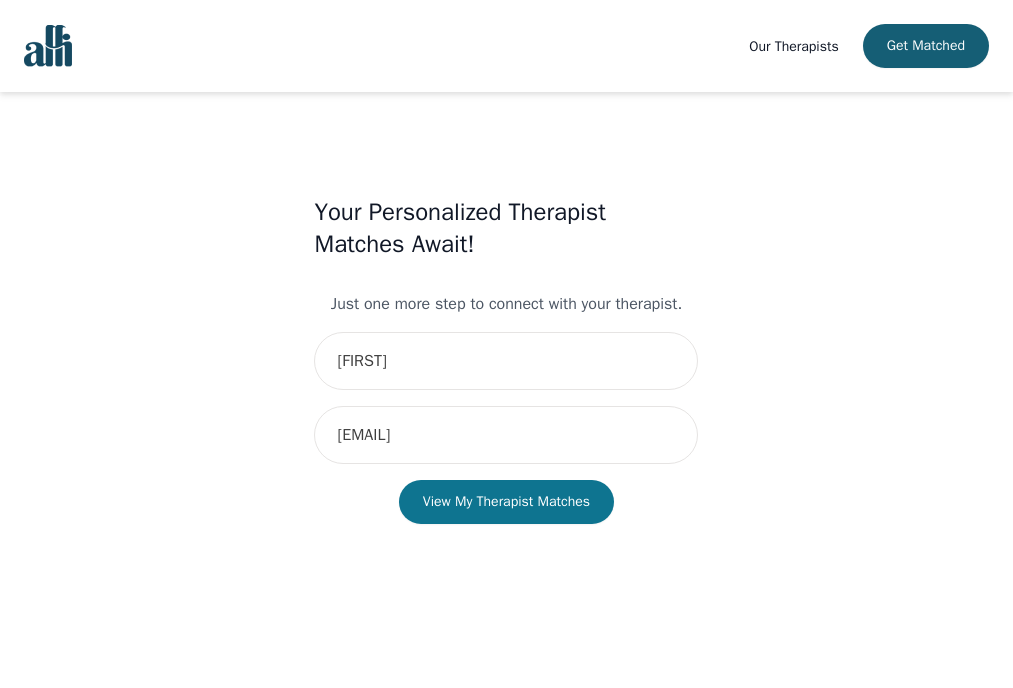 click on "View My Therapist Matches" at bounding box center [506, 502] 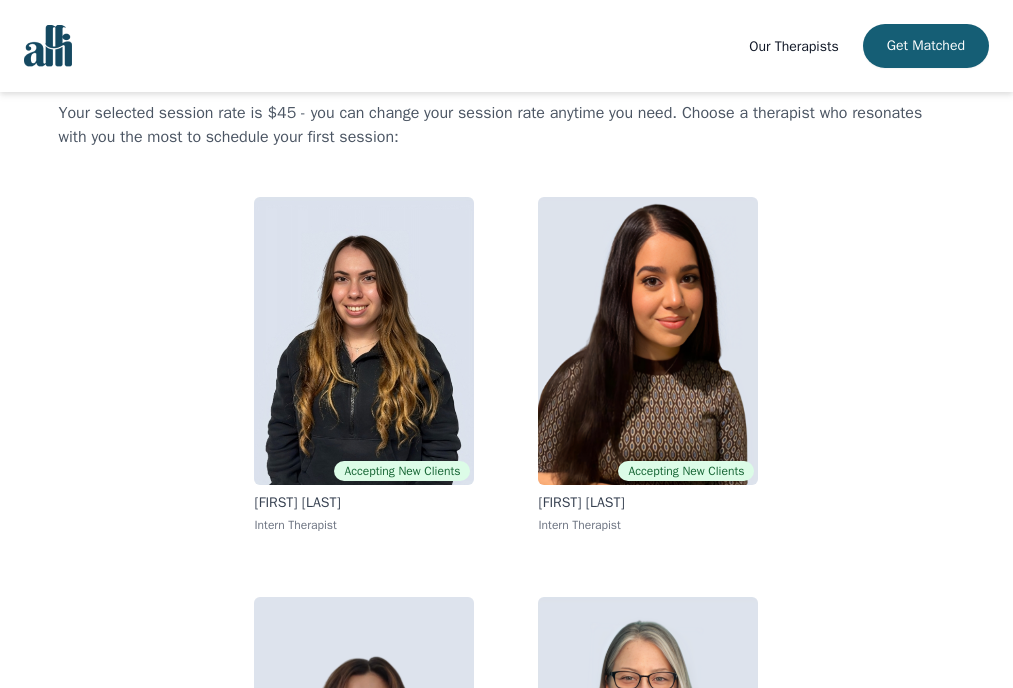 scroll, scrollTop: 105, scrollLeft: 0, axis: vertical 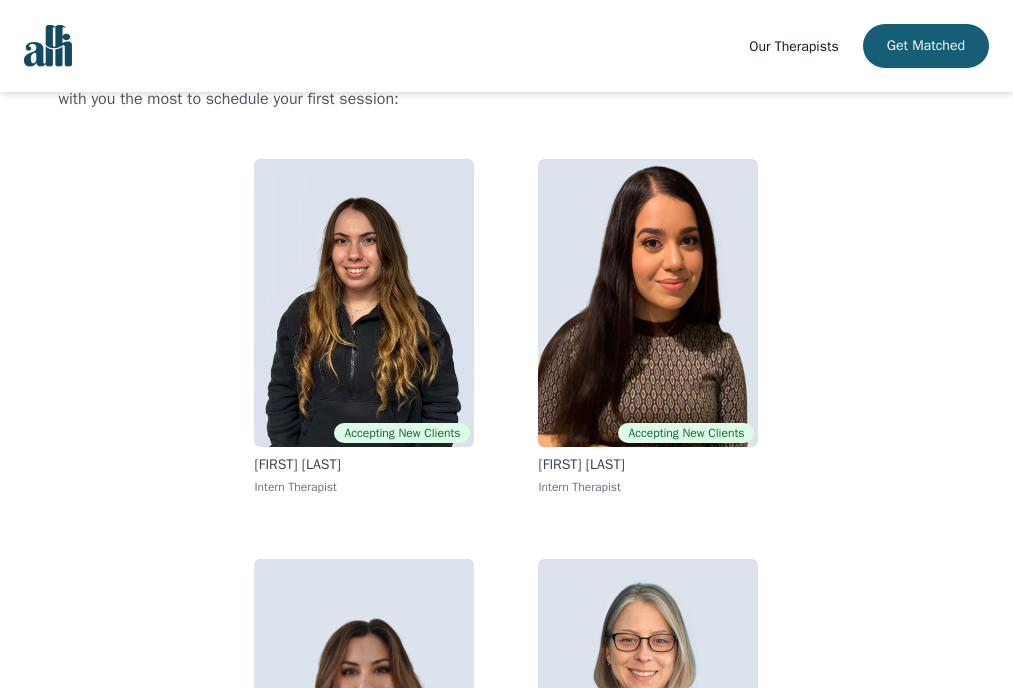 click on "Accepting New Clients Mariangela Servello Intern Therapist Accepting New Clients Heala Maudoodi Intern Therapist Accepting New Clients Saba Salemi Intern Therapist Accepting New Clients Meghan Dudley Intern Therapist" at bounding box center [506, 527] 